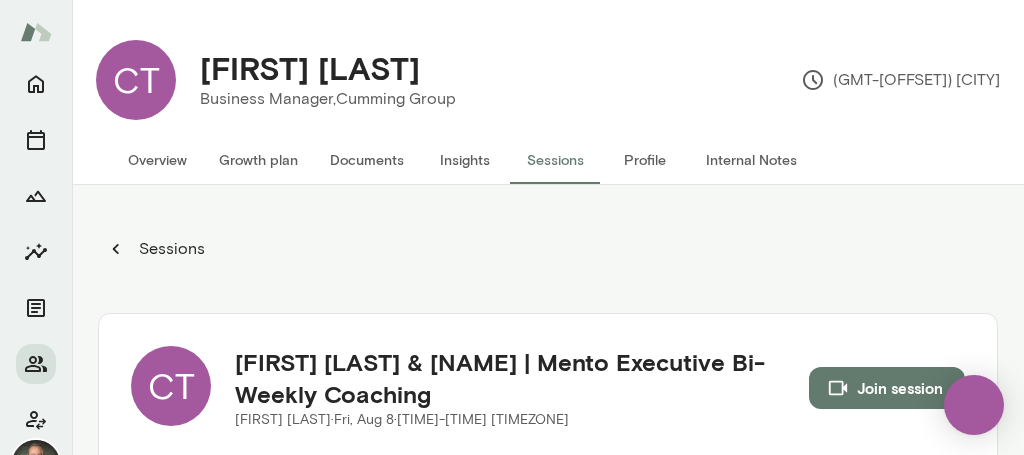 scroll, scrollTop: 0, scrollLeft: 0, axis: both 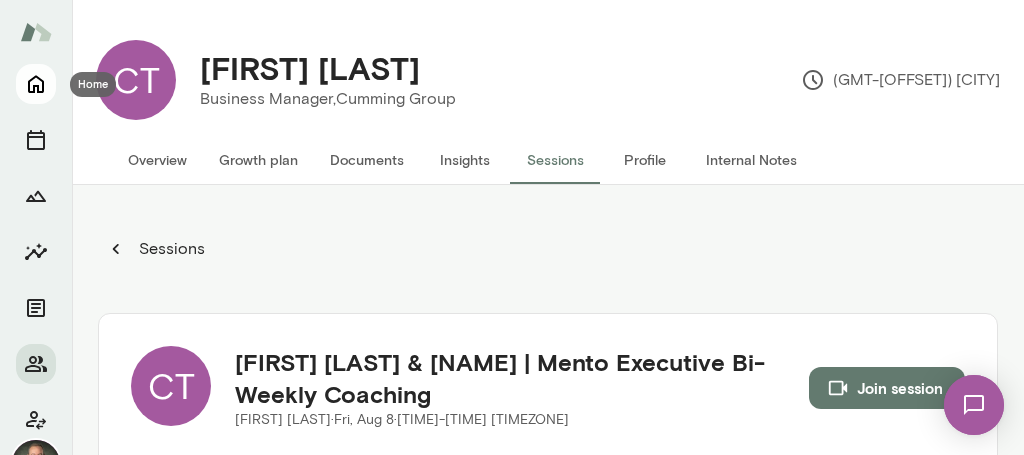 click 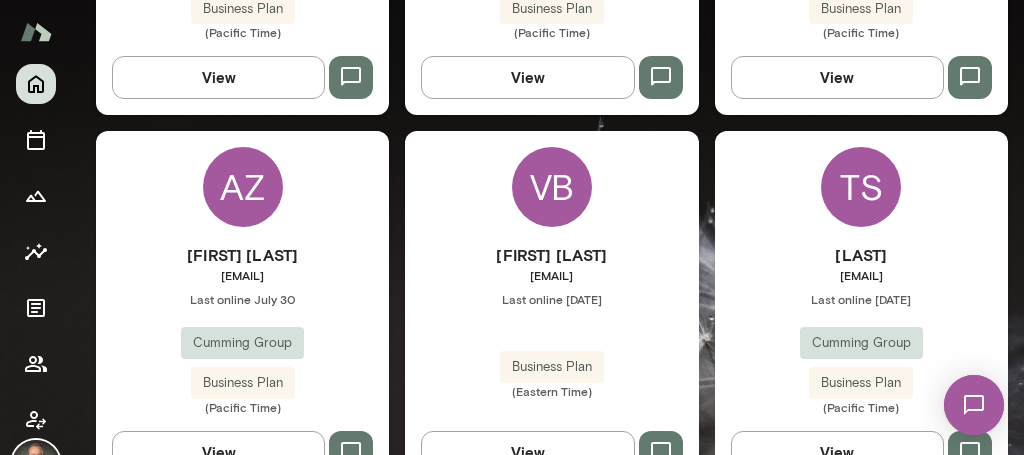 scroll, scrollTop: 1312, scrollLeft: 0, axis: vertical 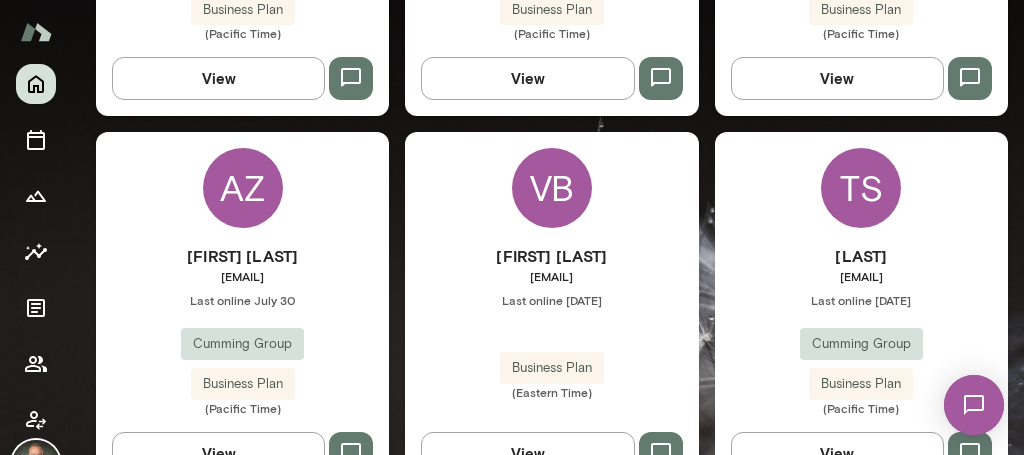 click on "[FIRST] [LAST] [EMAIL] Last online [DATE] Cumming Group Business Plan ([TIMEZONE])" at bounding box center [861, 330] 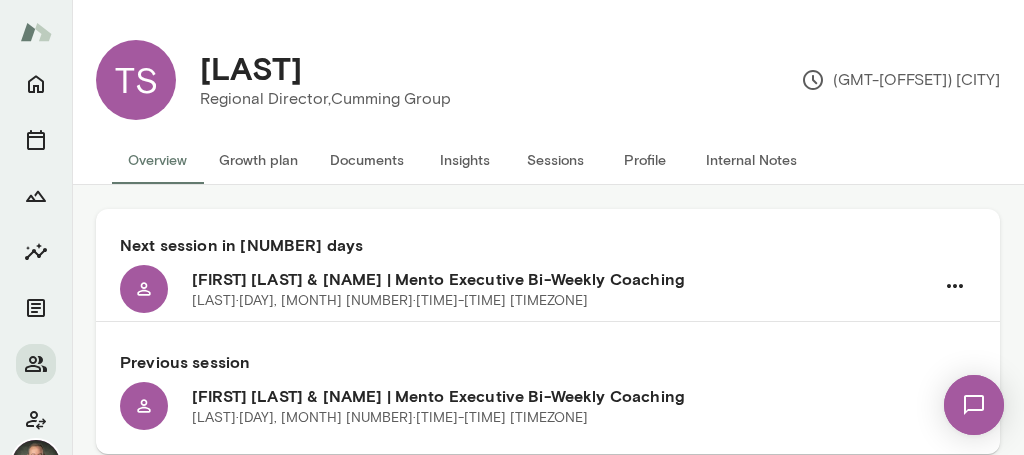 click on "Documents" at bounding box center [367, 160] 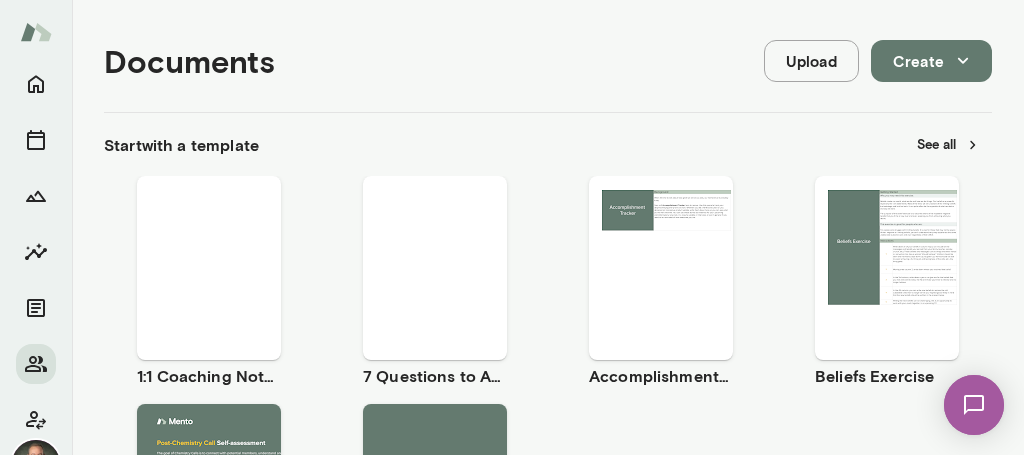 scroll, scrollTop: 211, scrollLeft: 0, axis: vertical 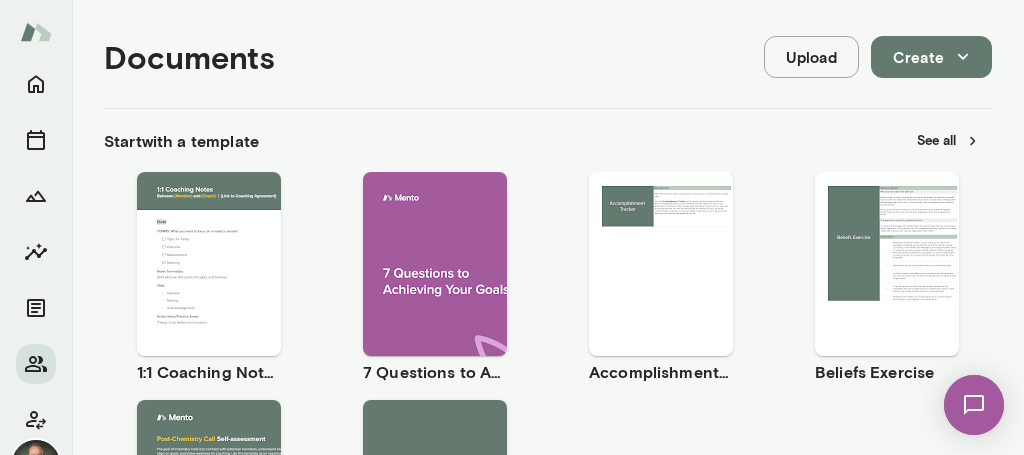 click on "Use template" at bounding box center (221, 247) 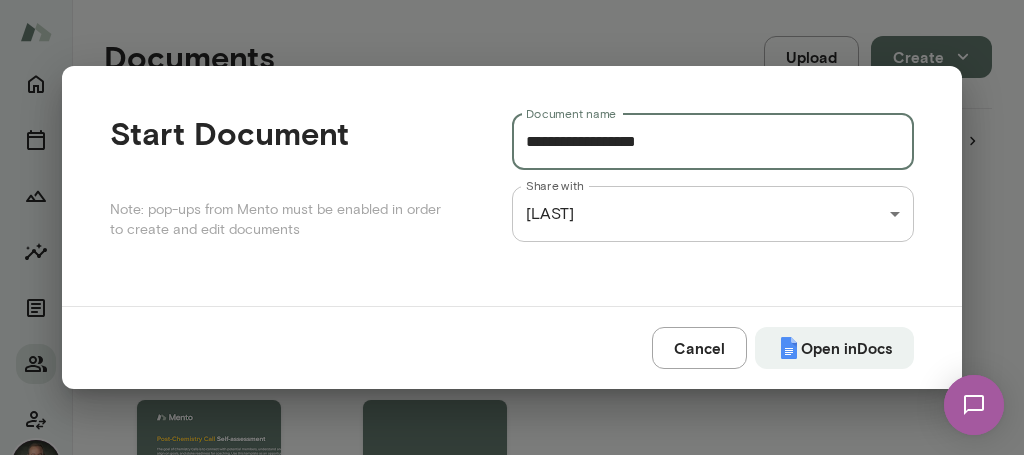 click on "**********" at bounding box center (713, 142) 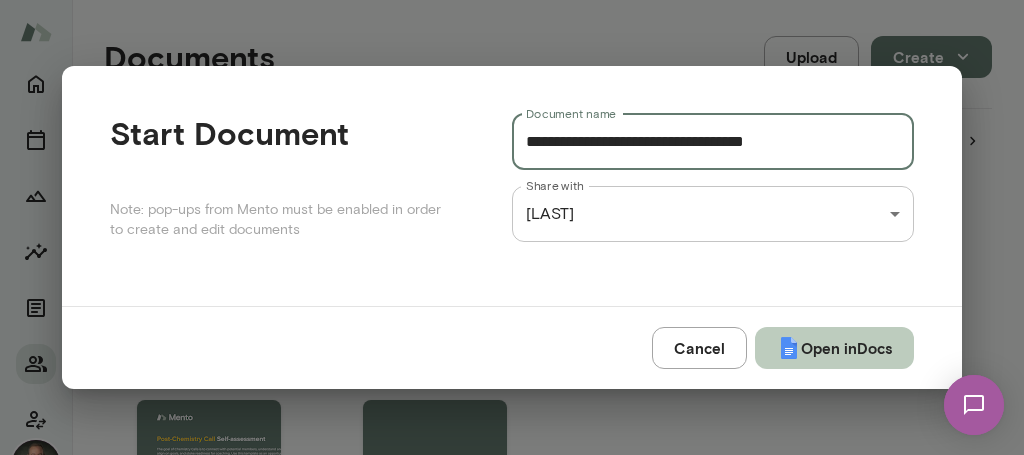 type on "**********" 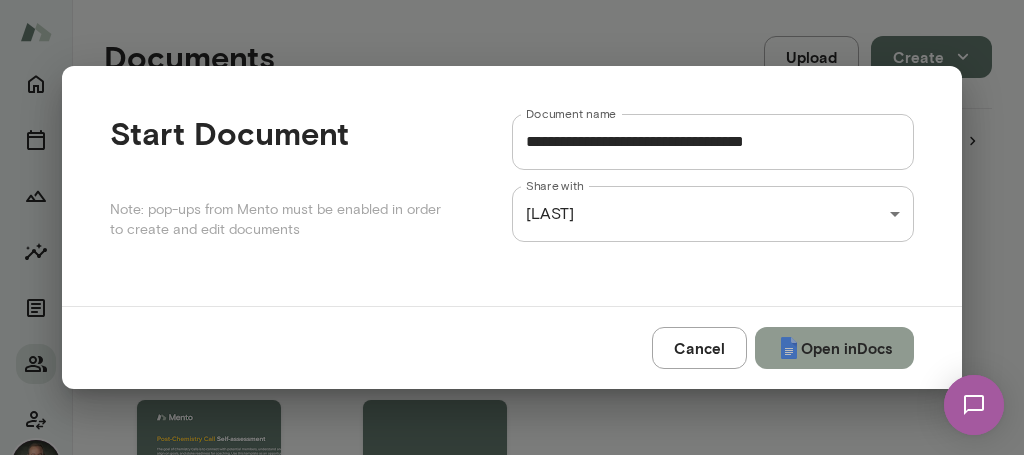 click on "Open in  Docs" at bounding box center [834, 348] 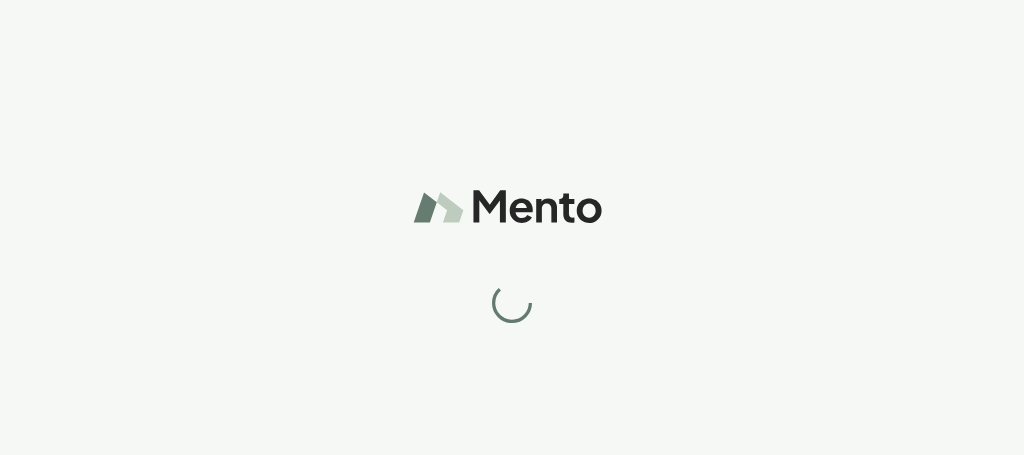 scroll, scrollTop: 0, scrollLeft: 0, axis: both 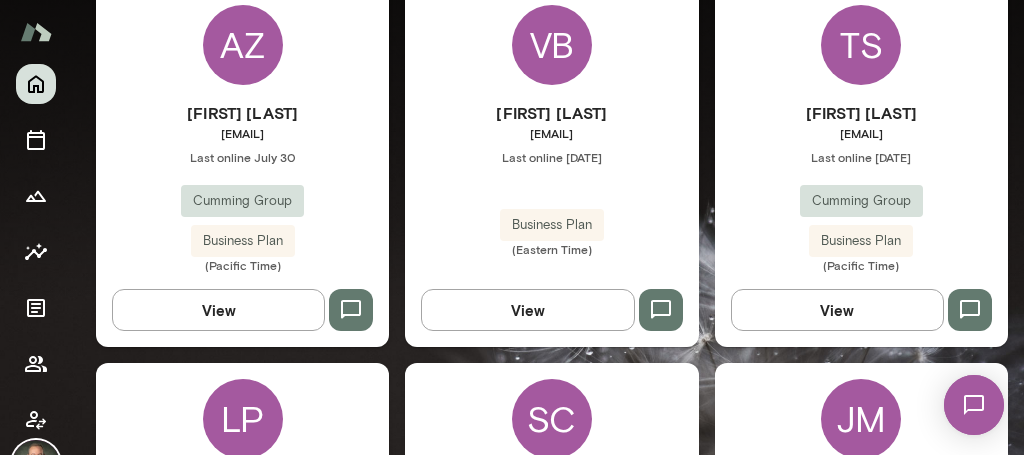 click on "Vesselin Bijev vbijev@cumming-group.com Last online July 11 Business Plan (Eastern Time)" at bounding box center [551, 179] 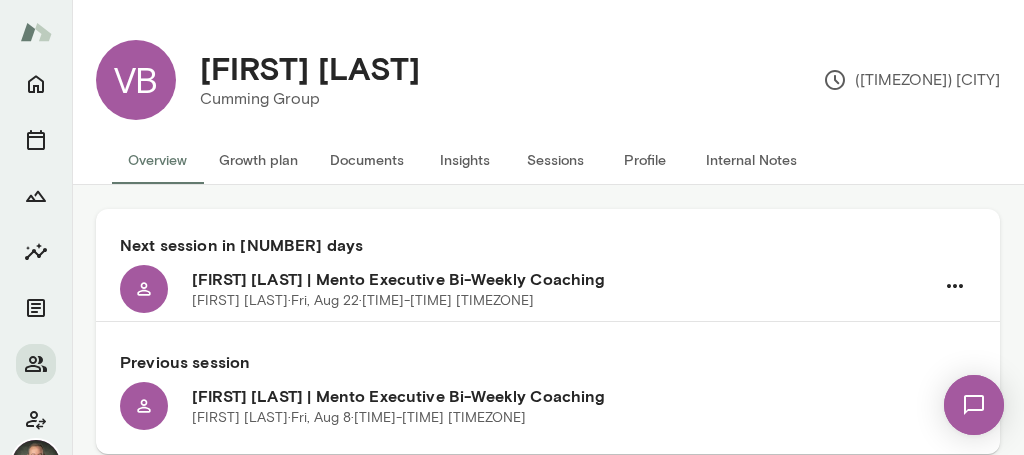 click on "Documents" at bounding box center [367, 160] 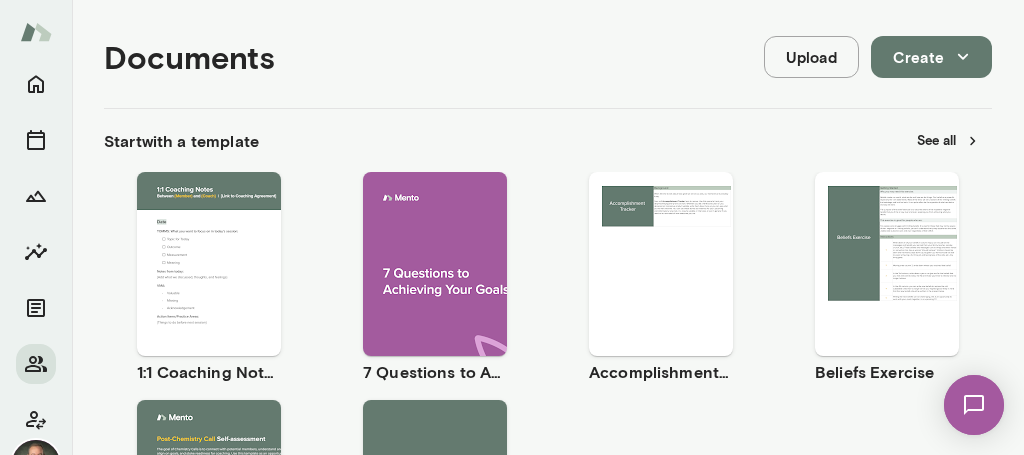 scroll, scrollTop: 215, scrollLeft: 0, axis: vertical 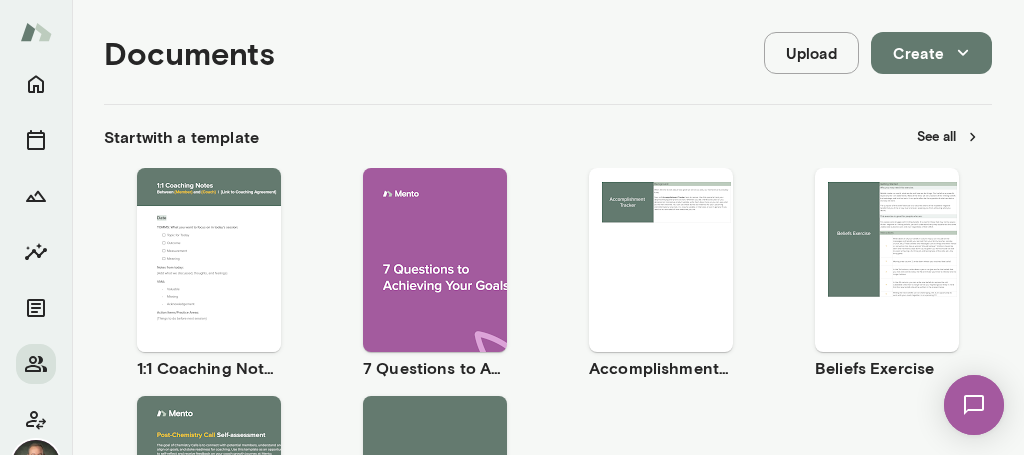 click on "Use template" at bounding box center (221, 243) 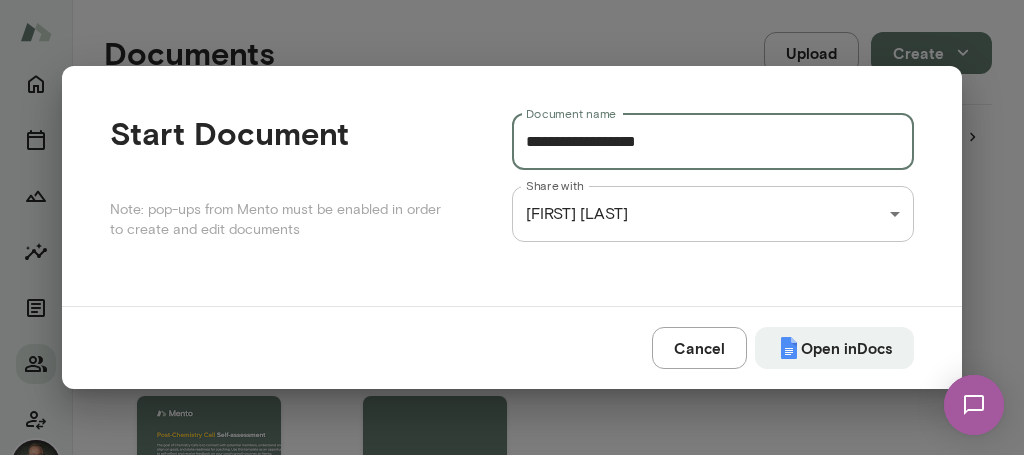 click on "**********" at bounding box center [713, 142] 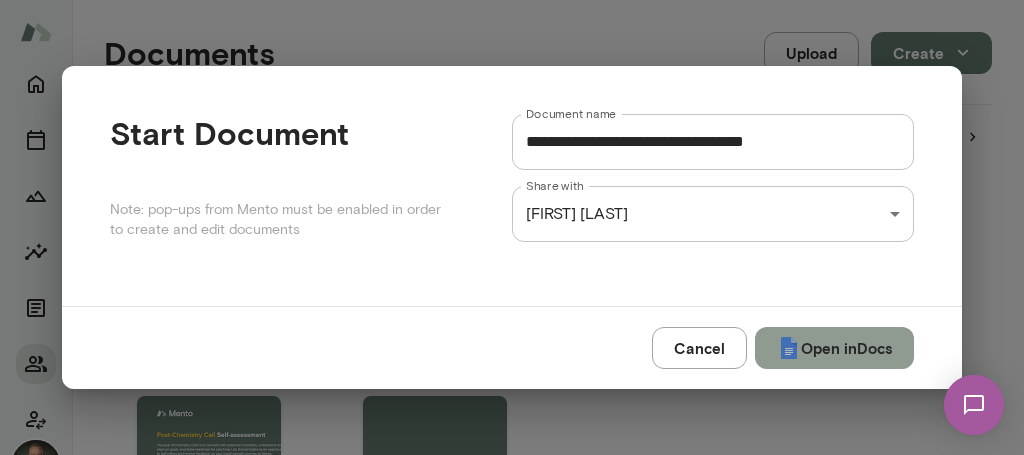 click on "Open in  Docs" at bounding box center (834, 348) 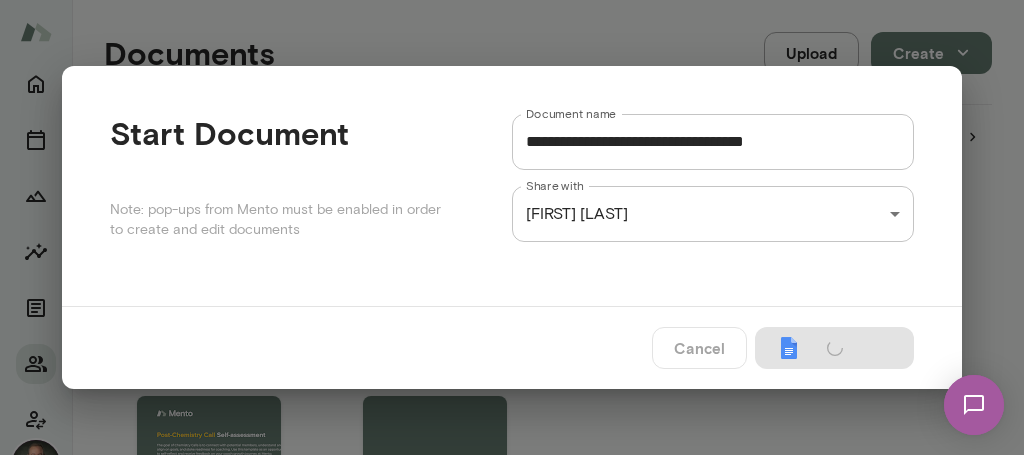 type on "**********" 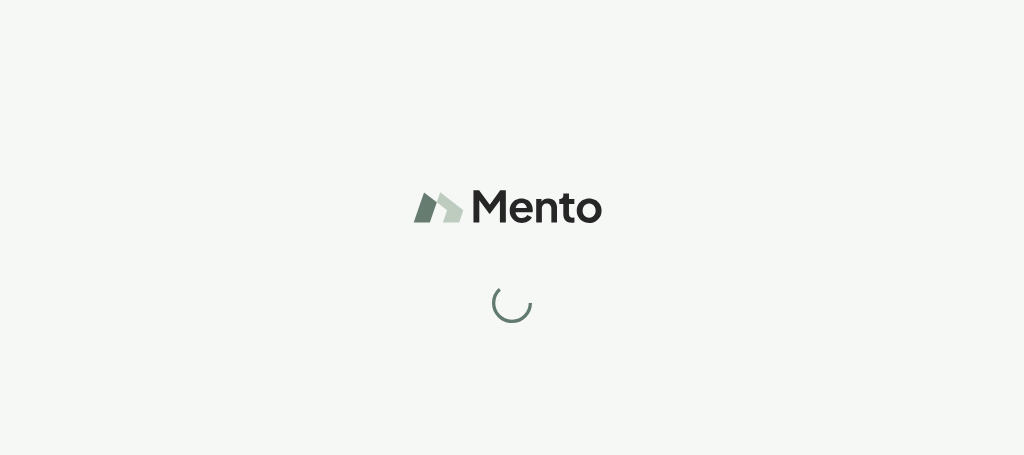 scroll, scrollTop: 0, scrollLeft: 0, axis: both 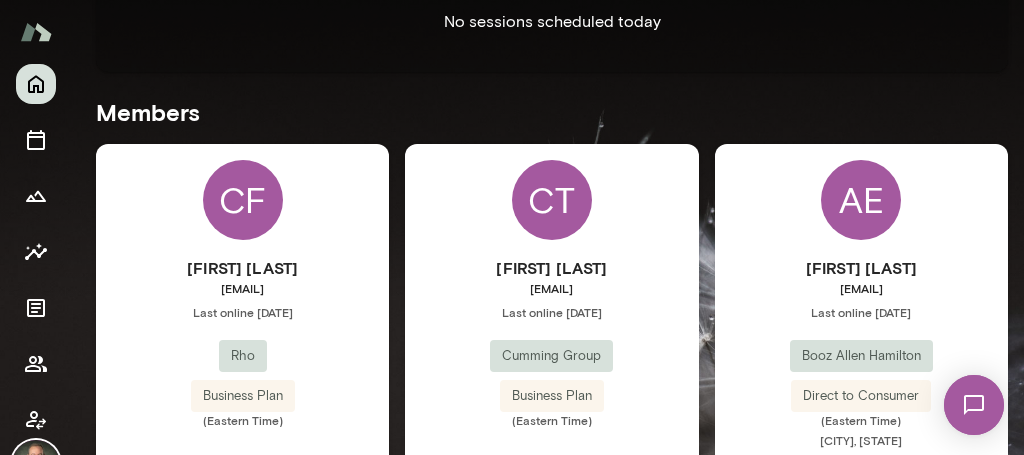 click on "[FIRST] [LAST] [EMAIL] Last online [DATE] Cumming Group Business Plan ([TIMEZONE])" at bounding box center (551, 342) 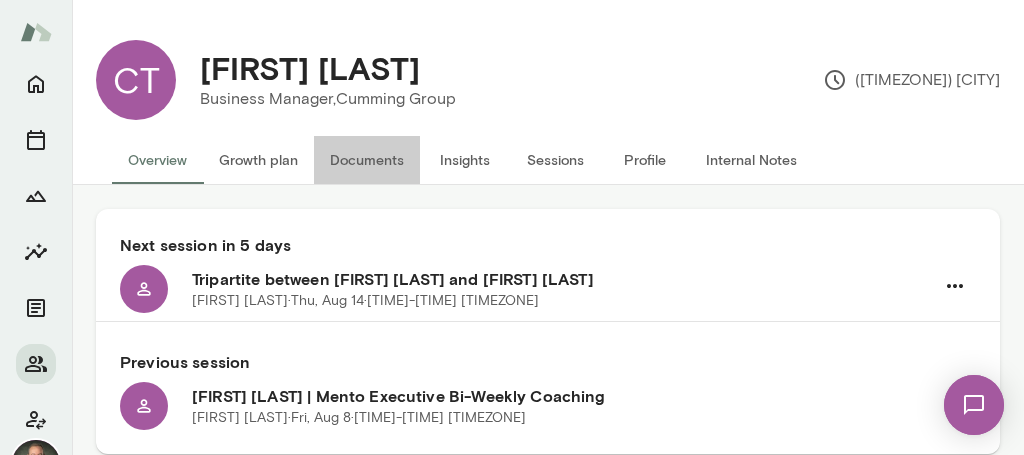 click on "Documents" at bounding box center [367, 160] 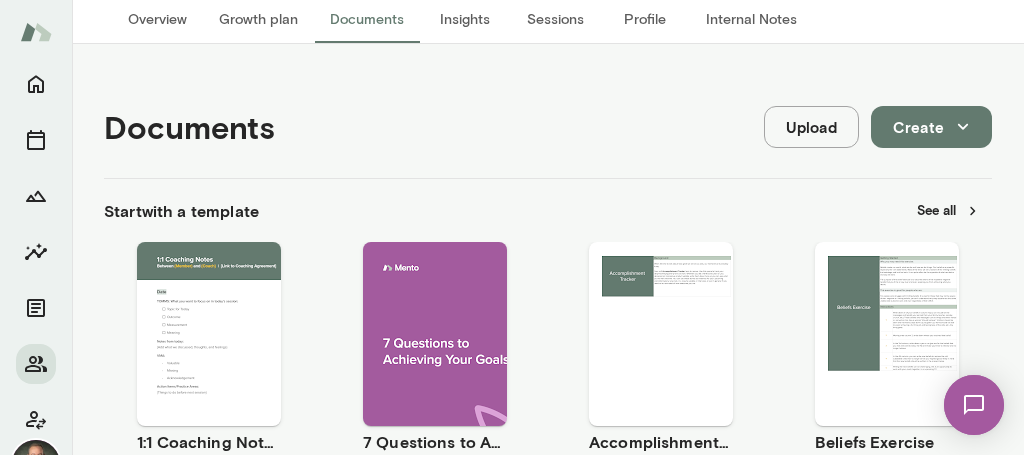 scroll, scrollTop: 162, scrollLeft: 0, axis: vertical 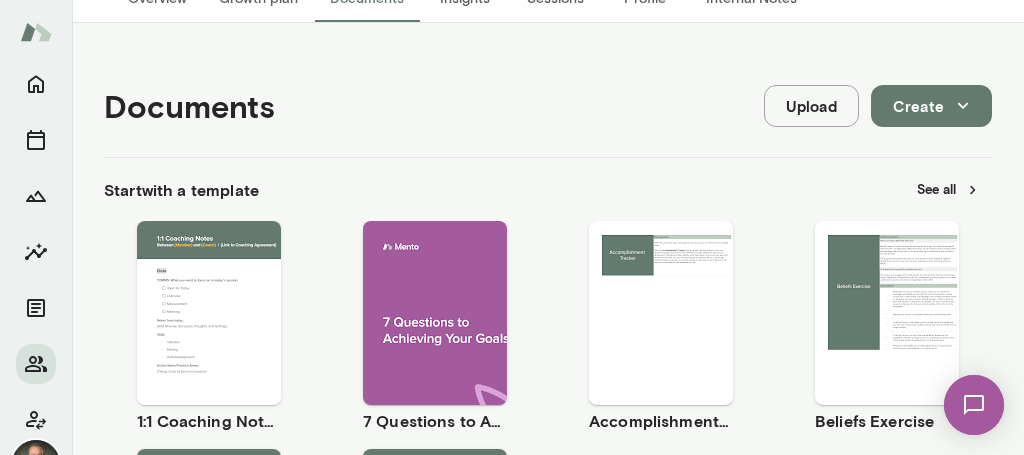 click on "Use template" at bounding box center (221, 296) 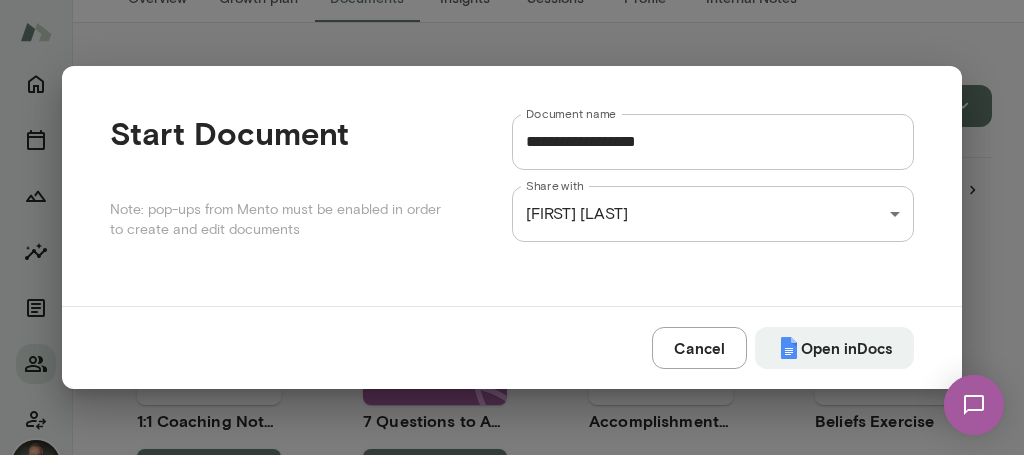 click on "**********" at bounding box center (713, 142) 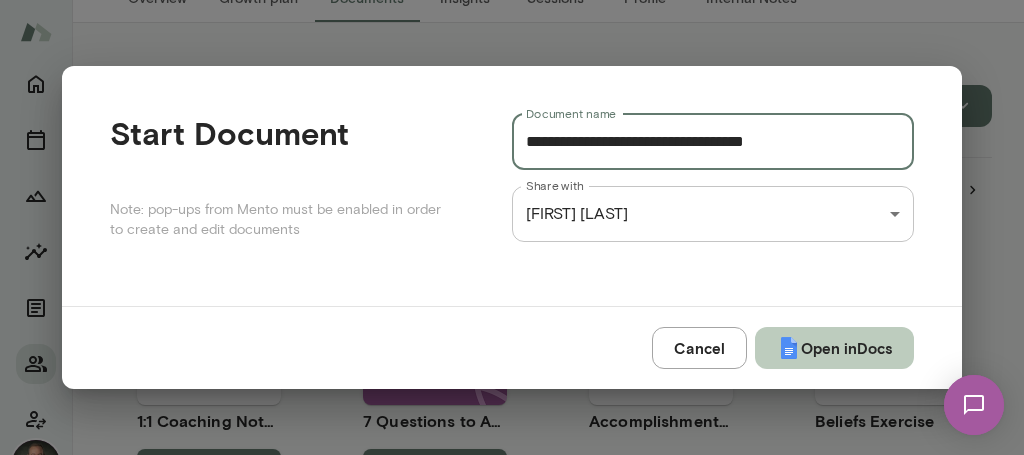 click on "Open in  Docs" at bounding box center (834, 348) 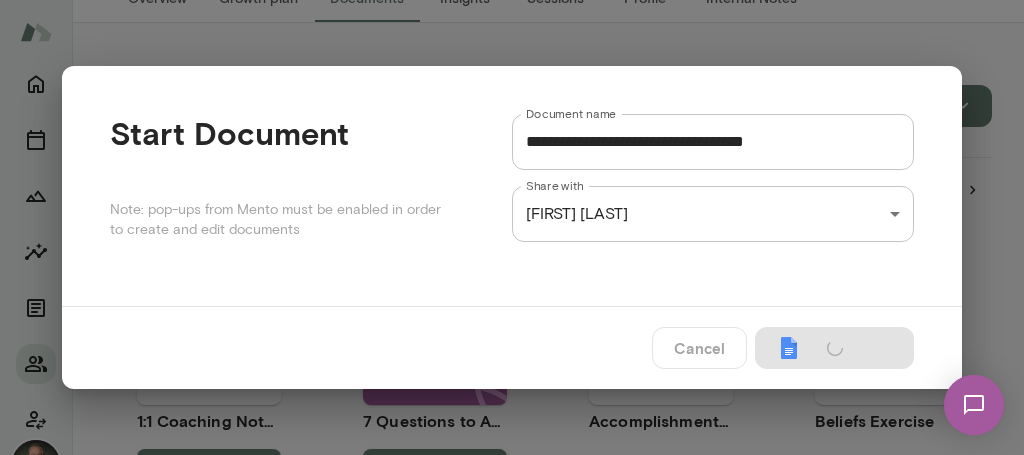 type on "**********" 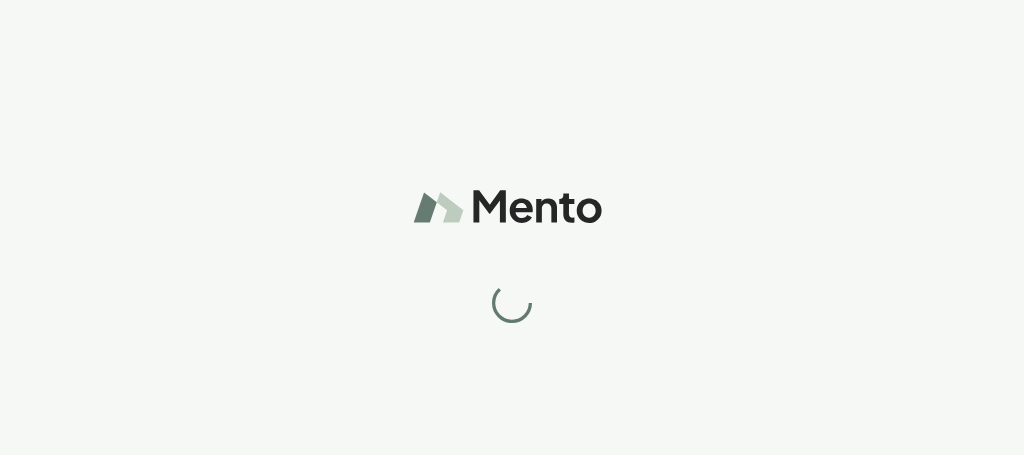 scroll, scrollTop: 0, scrollLeft: 0, axis: both 